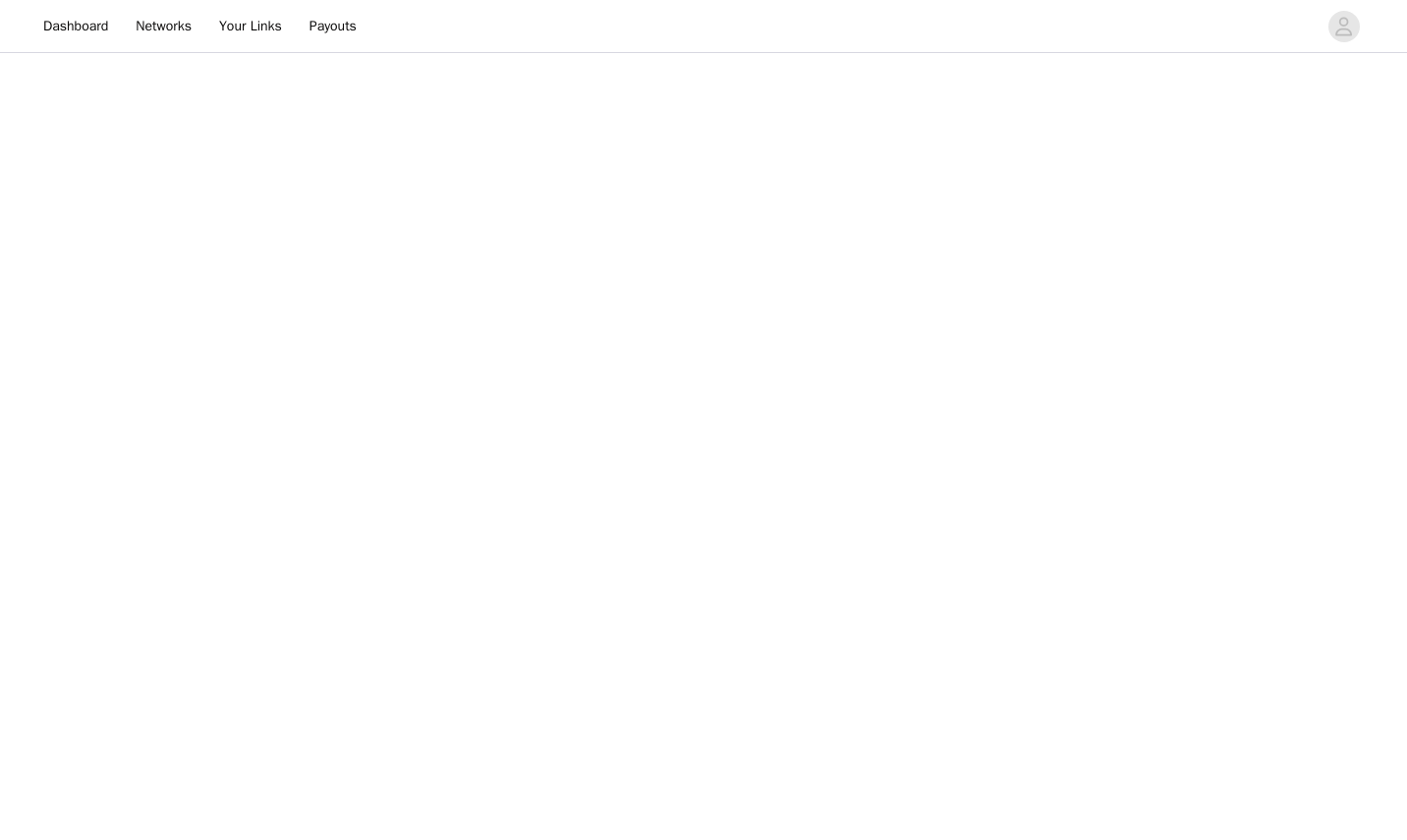 scroll, scrollTop: 0, scrollLeft: 0, axis: both 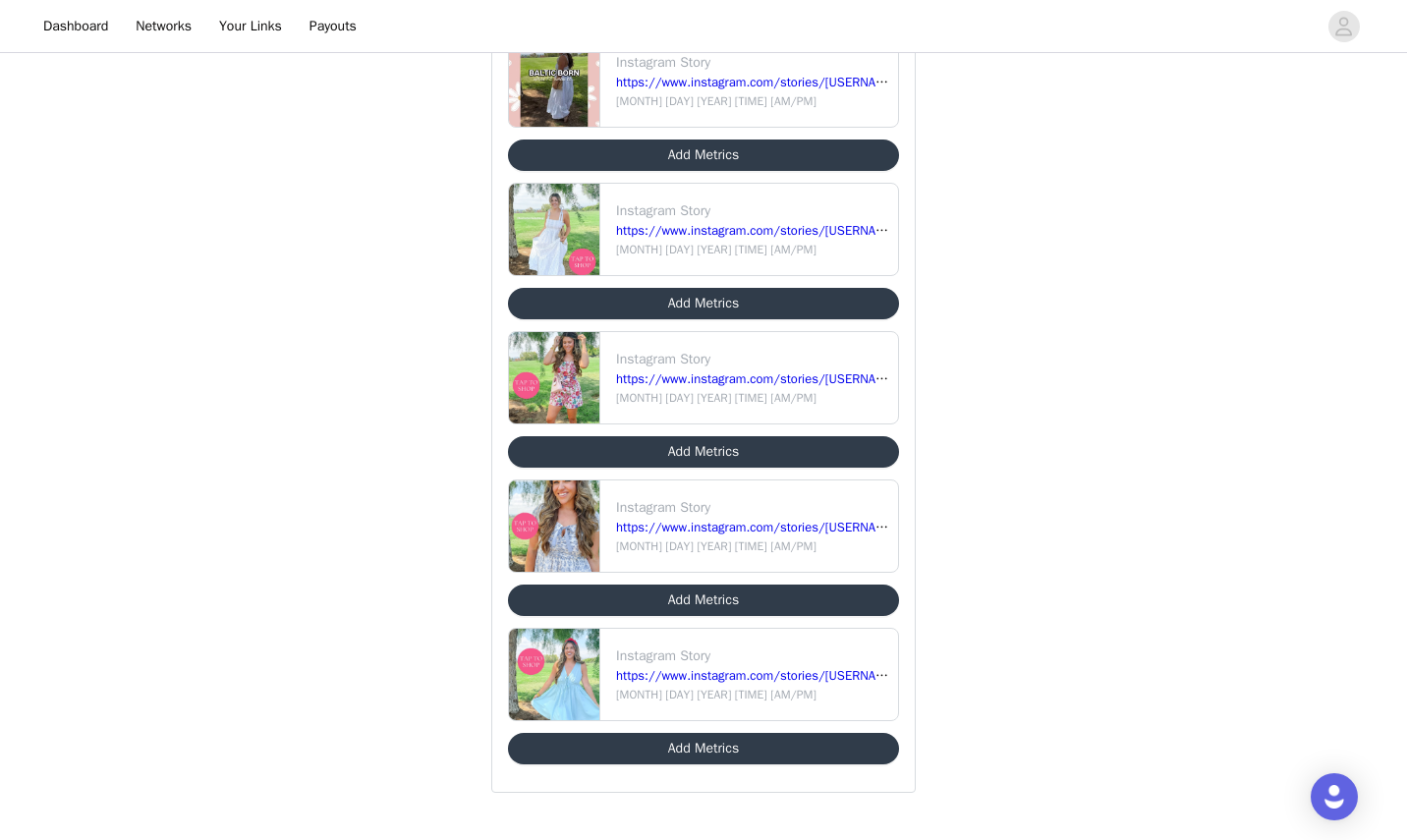 click on "Add Metrics" at bounding box center (704, 452) 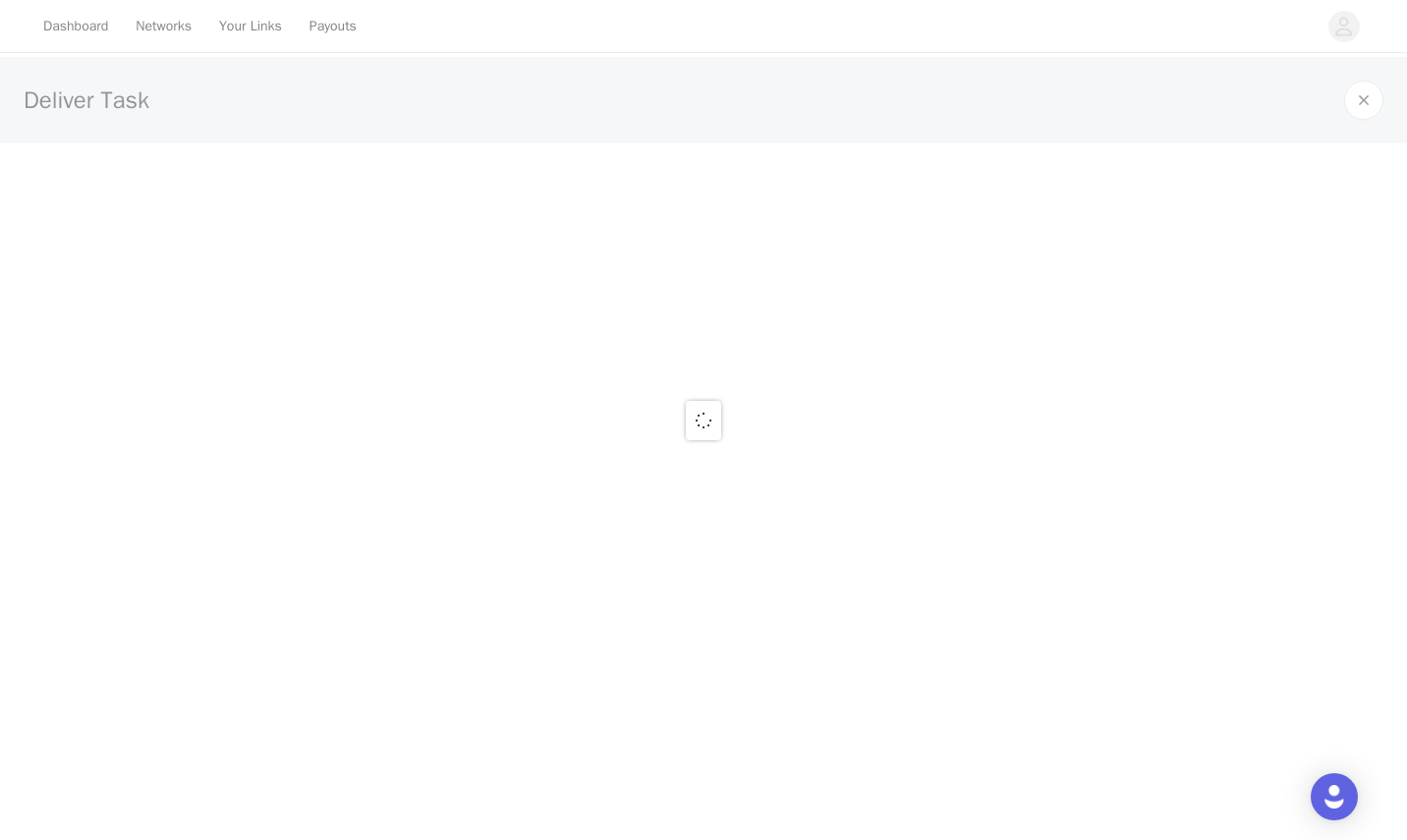 scroll, scrollTop: 0, scrollLeft: 0, axis: both 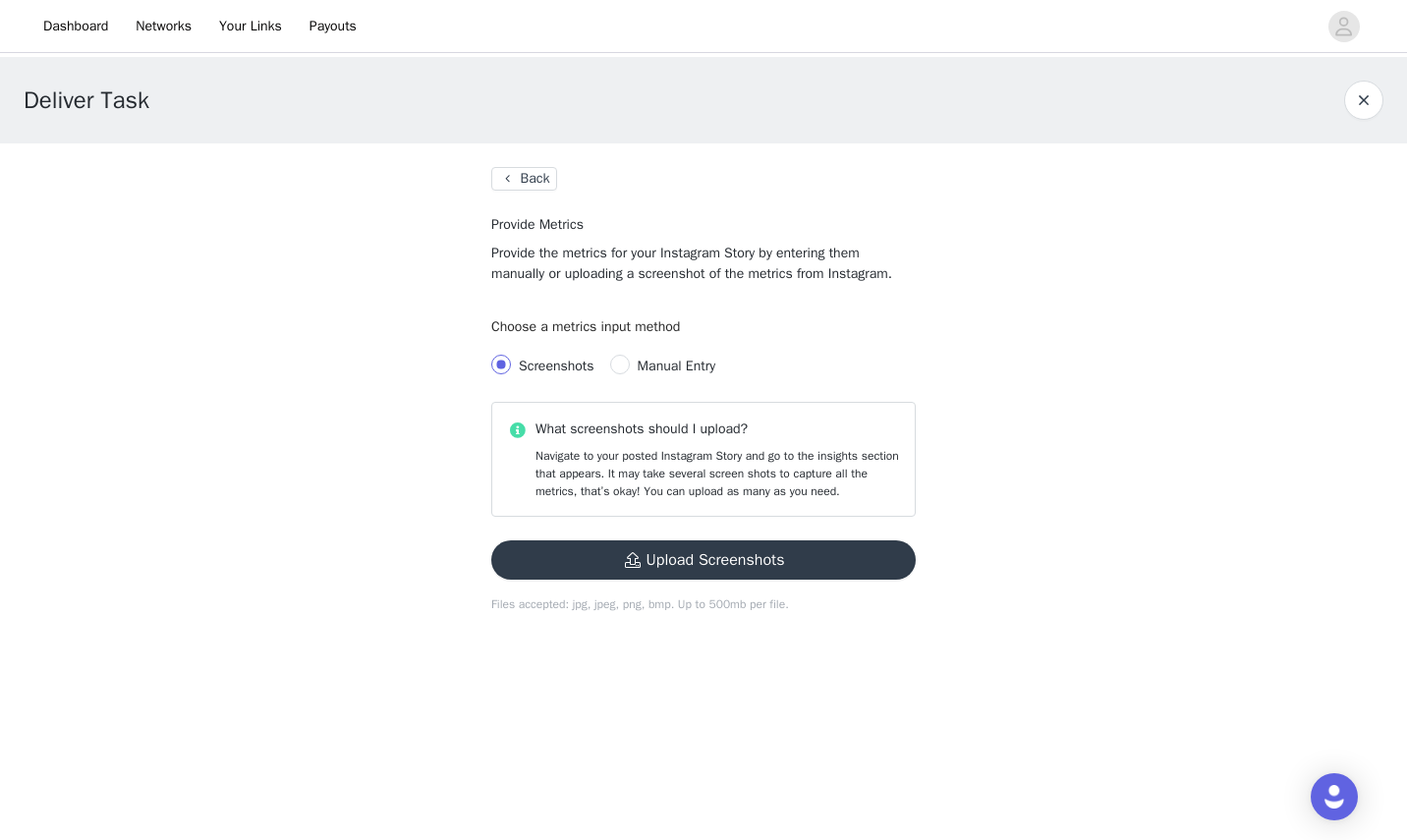 click on "Upload Screenshots" at bounding box center (704, 560) 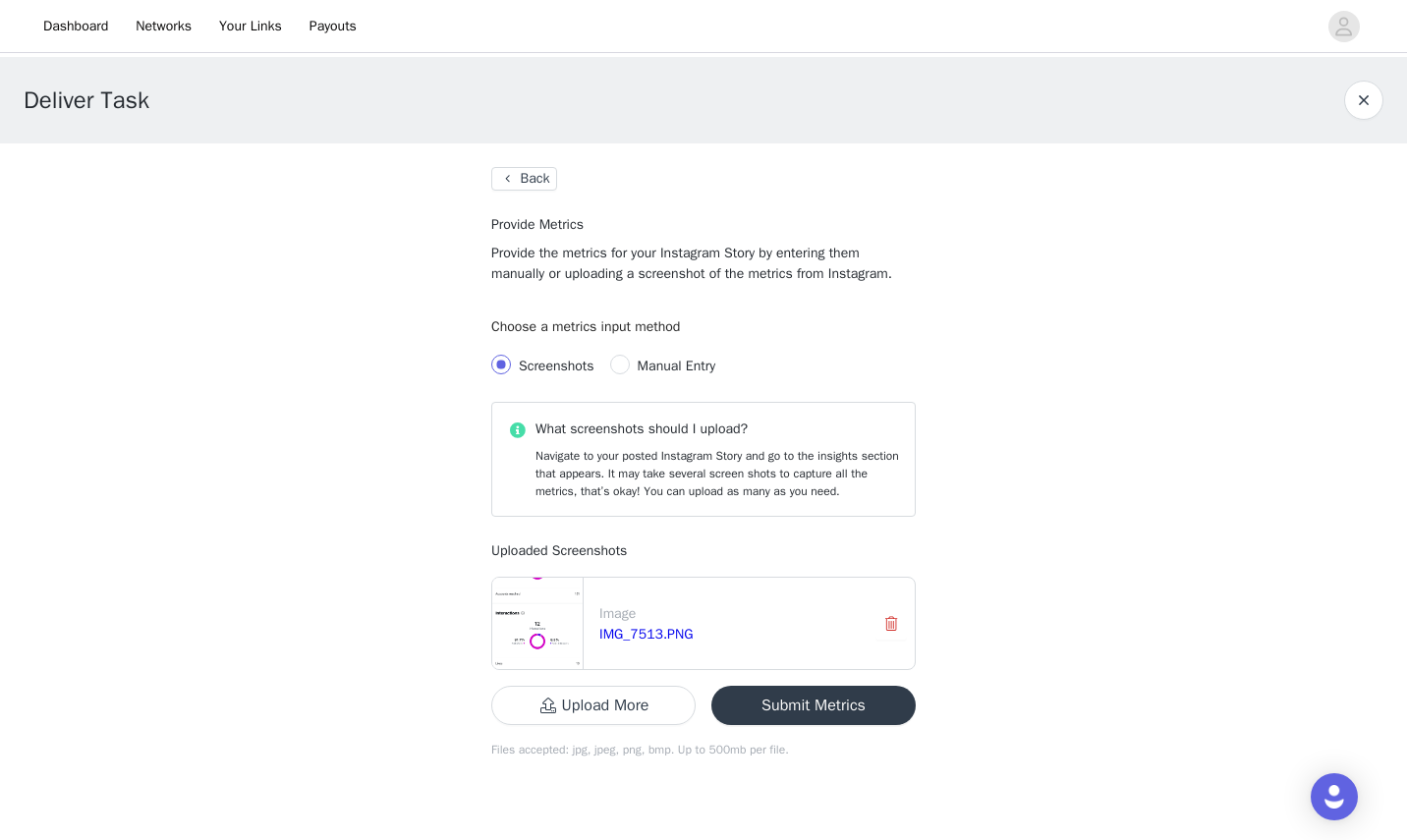 click on "Submit Metrics" at bounding box center (814, 705) 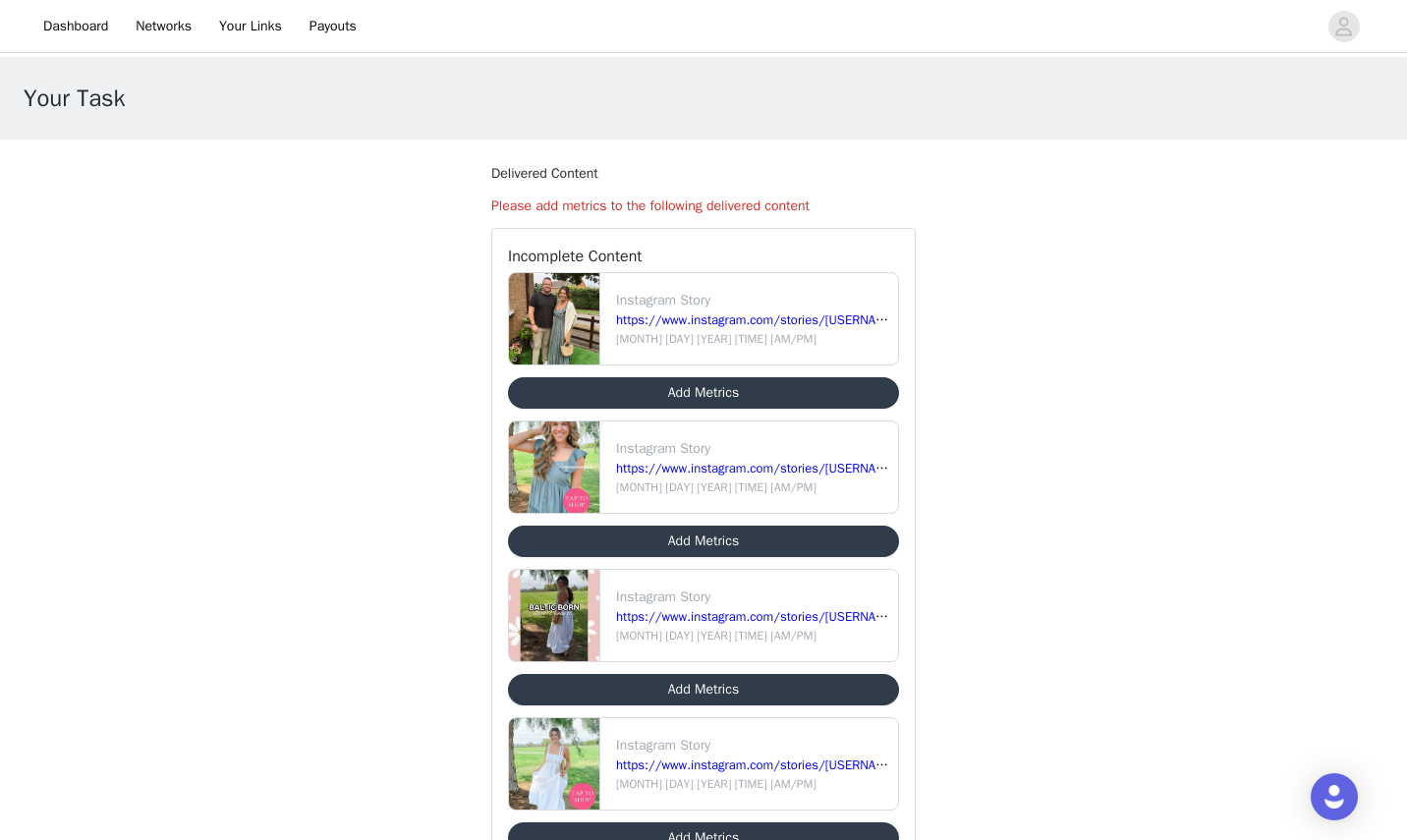 click on "Add Metrics" at bounding box center (704, 541) 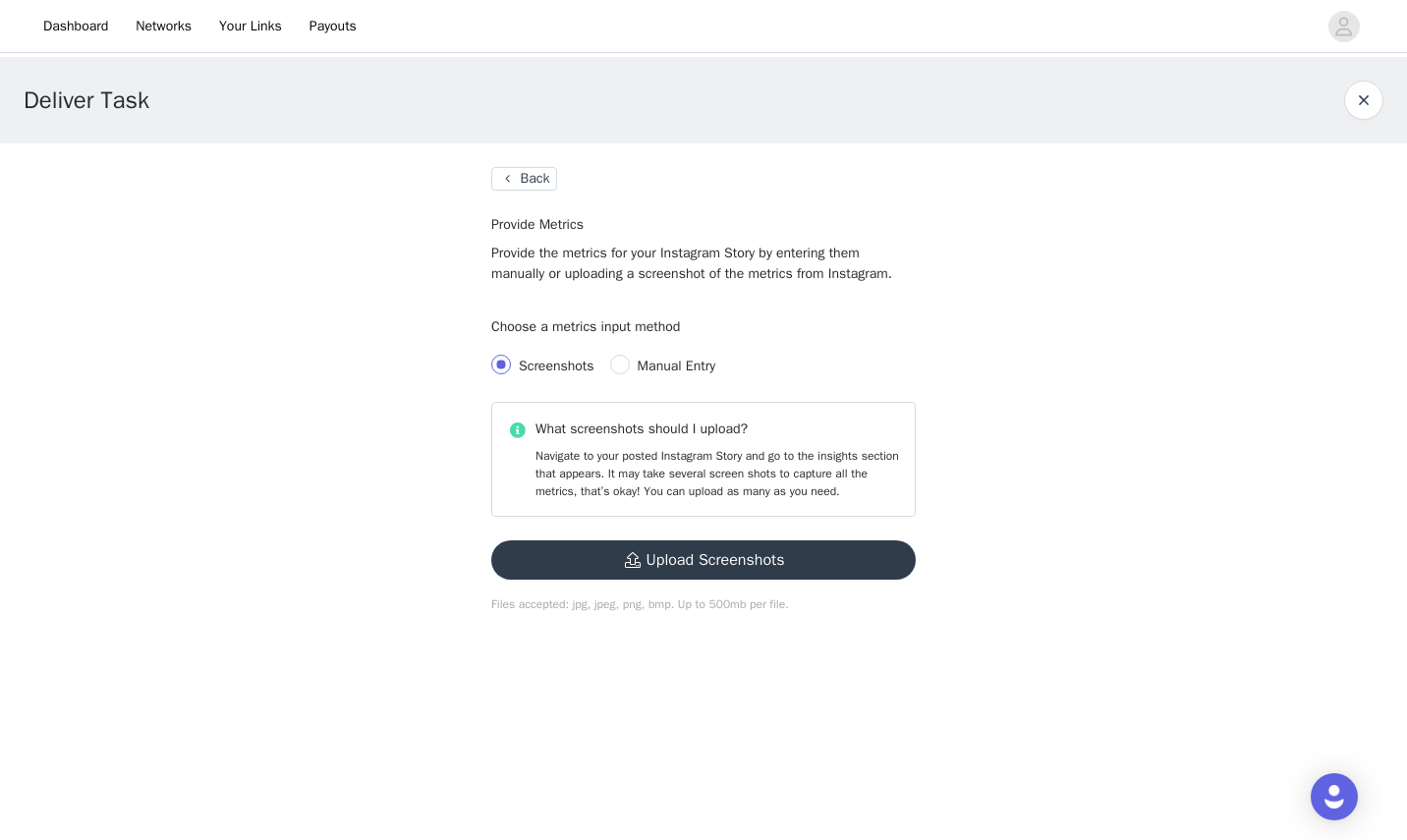 click on "Upload Screenshots" at bounding box center (704, 560) 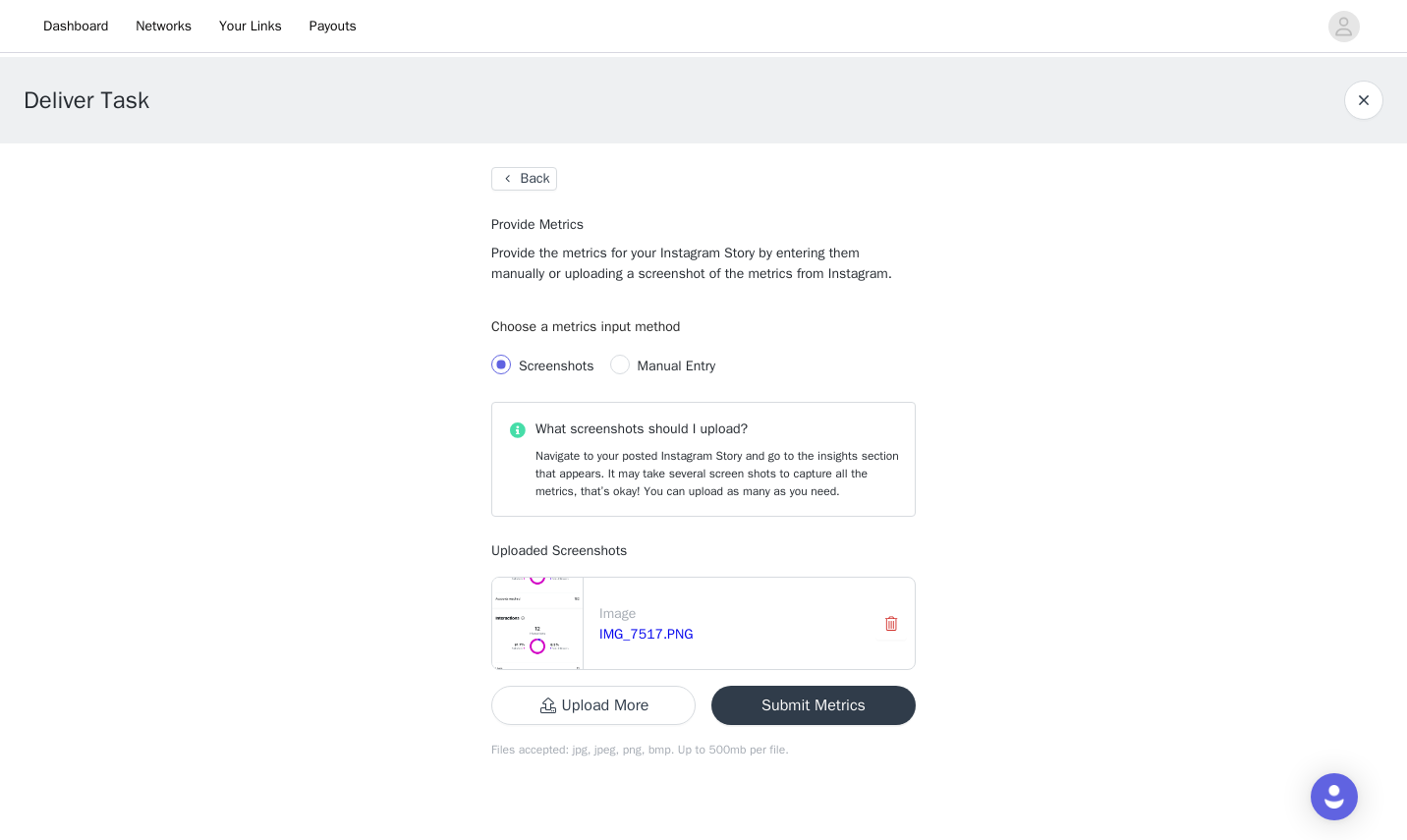 click on "Submit Metrics" at bounding box center (814, 705) 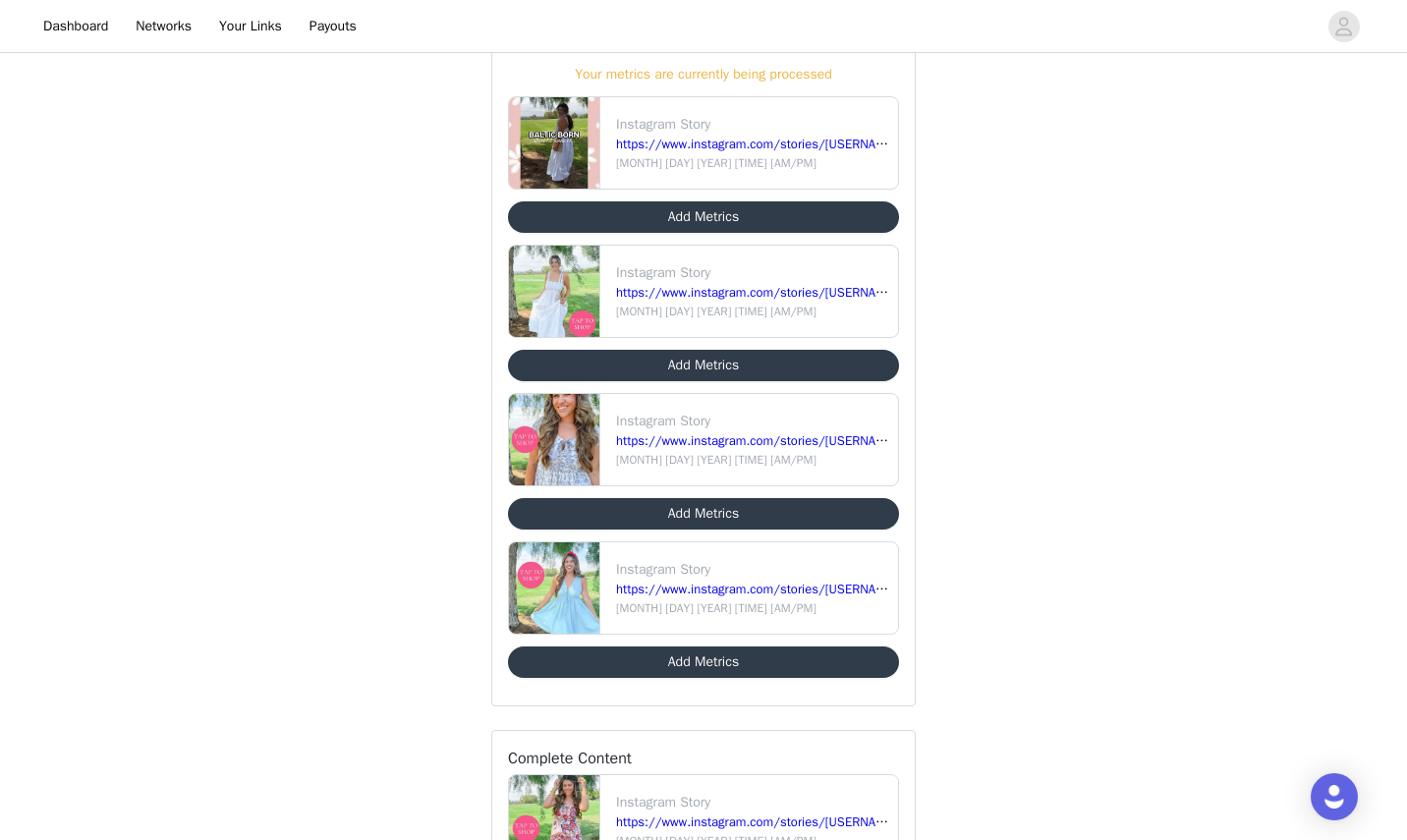 scroll, scrollTop: 596, scrollLeft: 0, axis: vertical 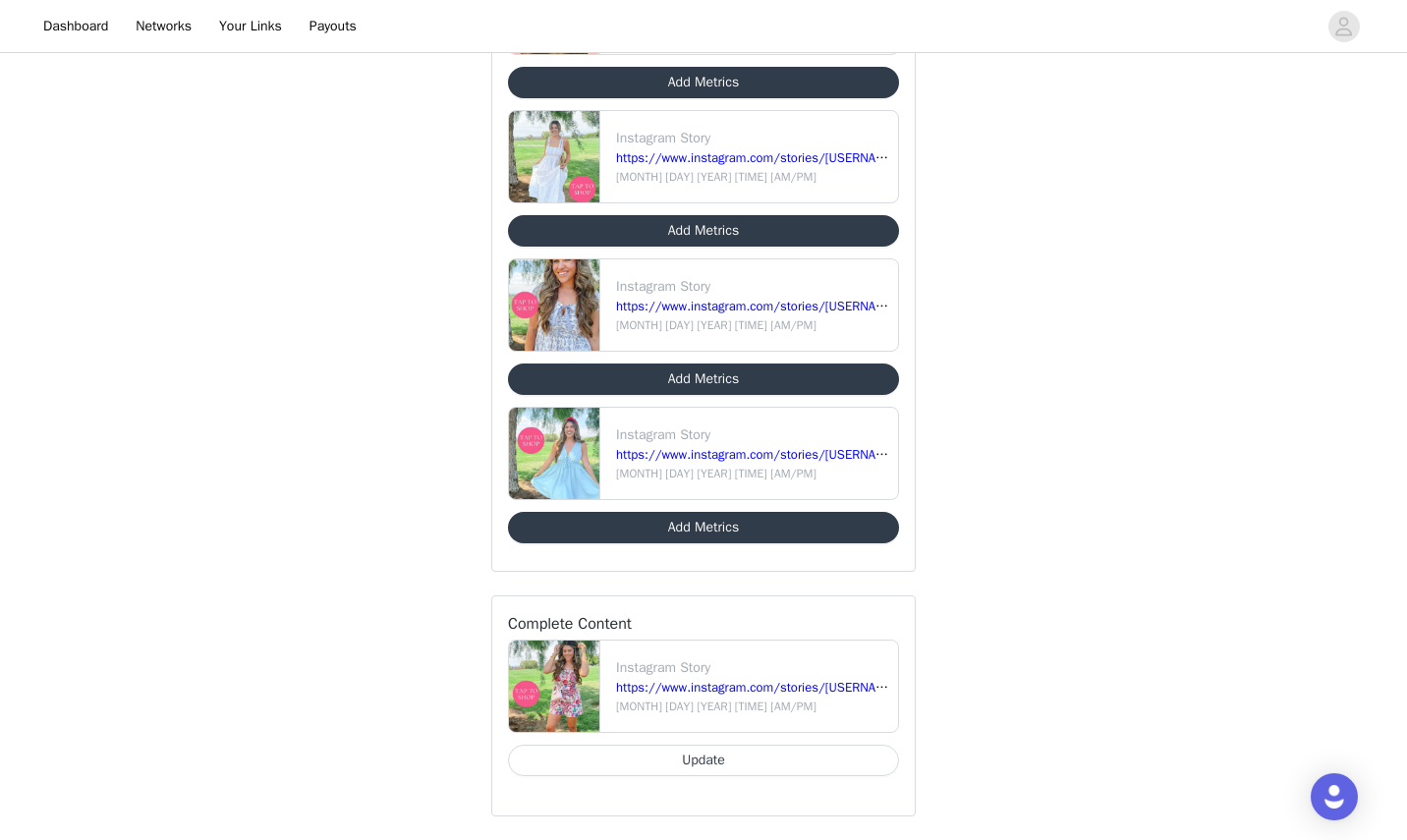 click on "Add Metrics" at bounding box center [704, 528] 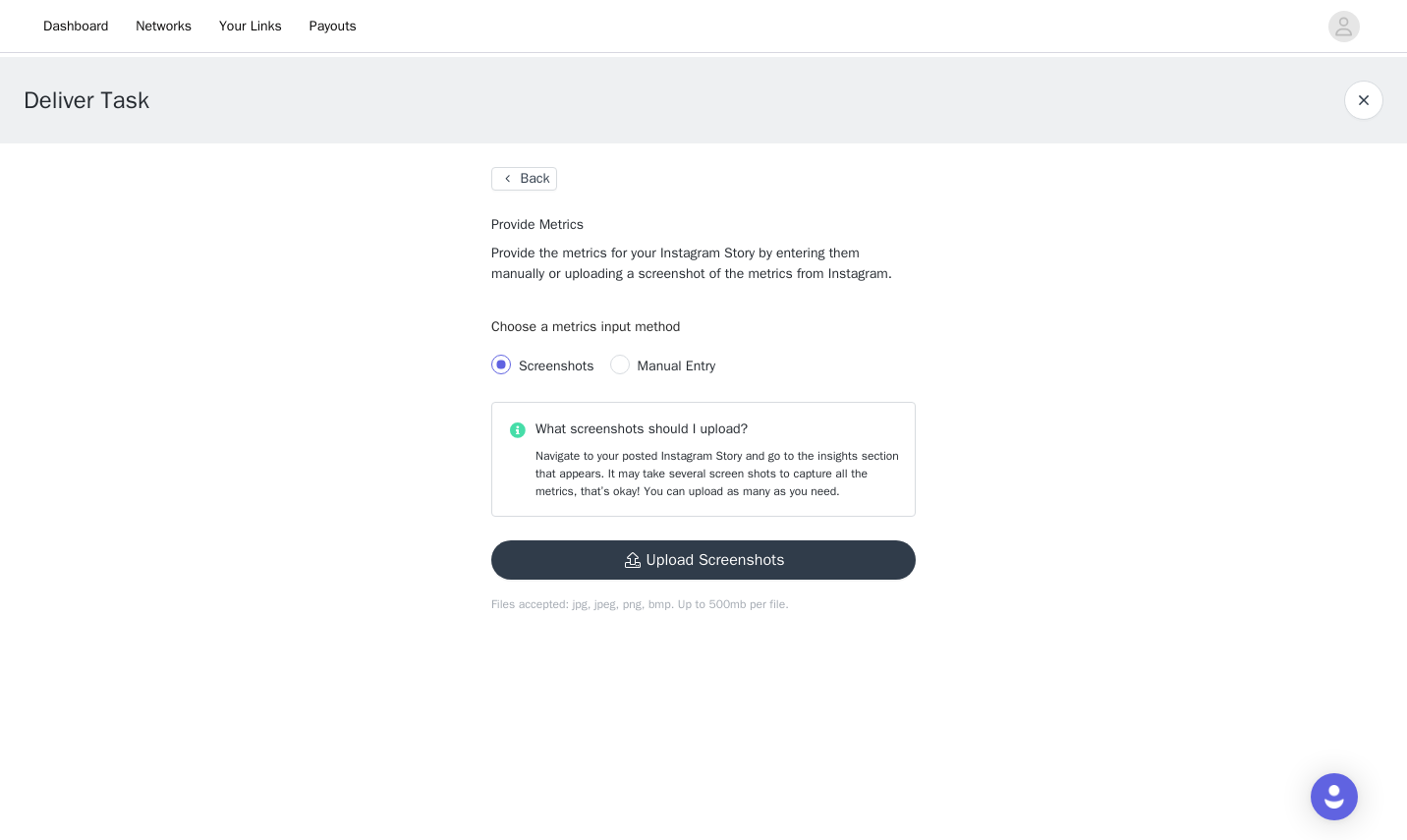 click on "Upload Screenshots" at bounding box center [704, 560] 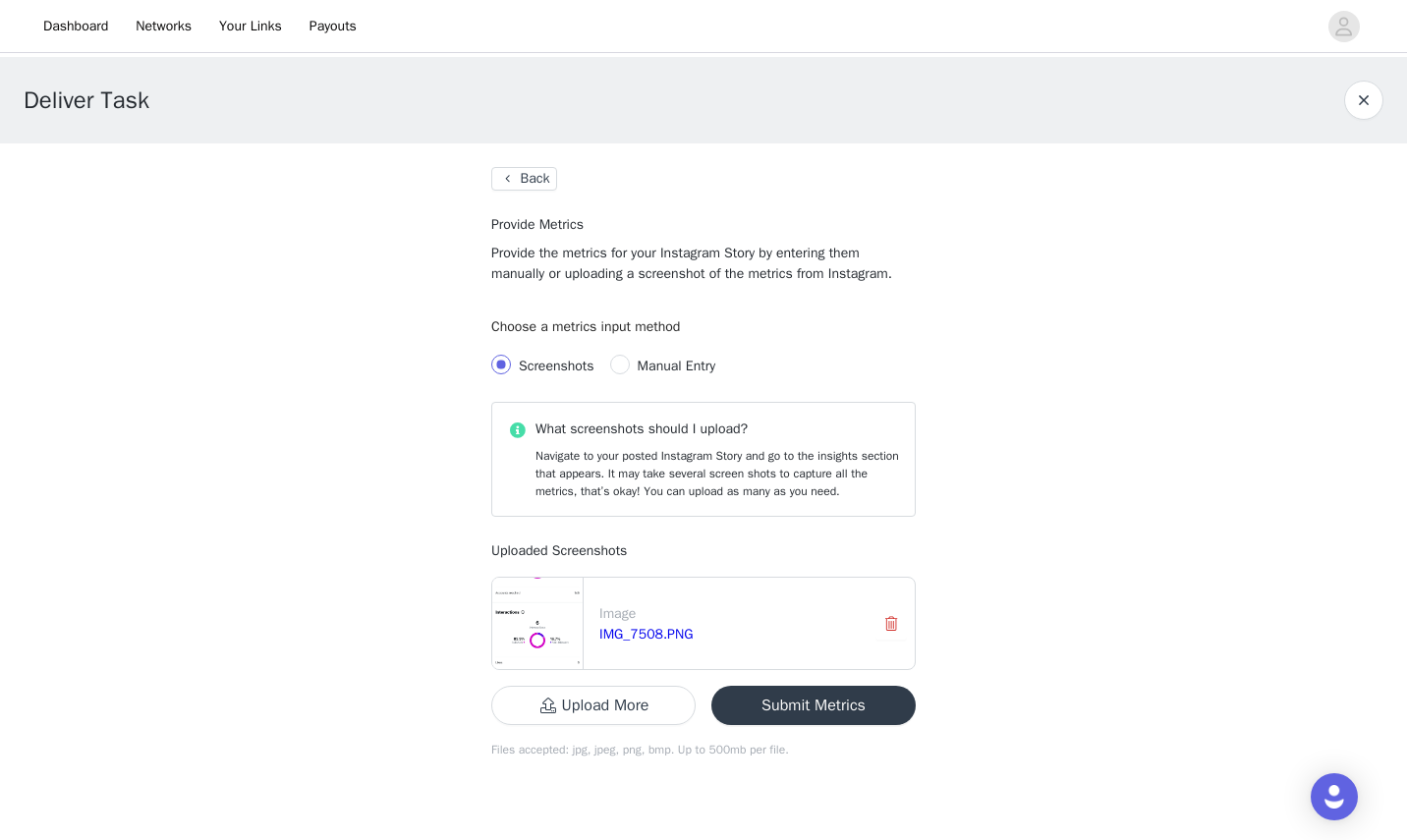 click on "Submit Metrics" at bounding box center (814, 705) 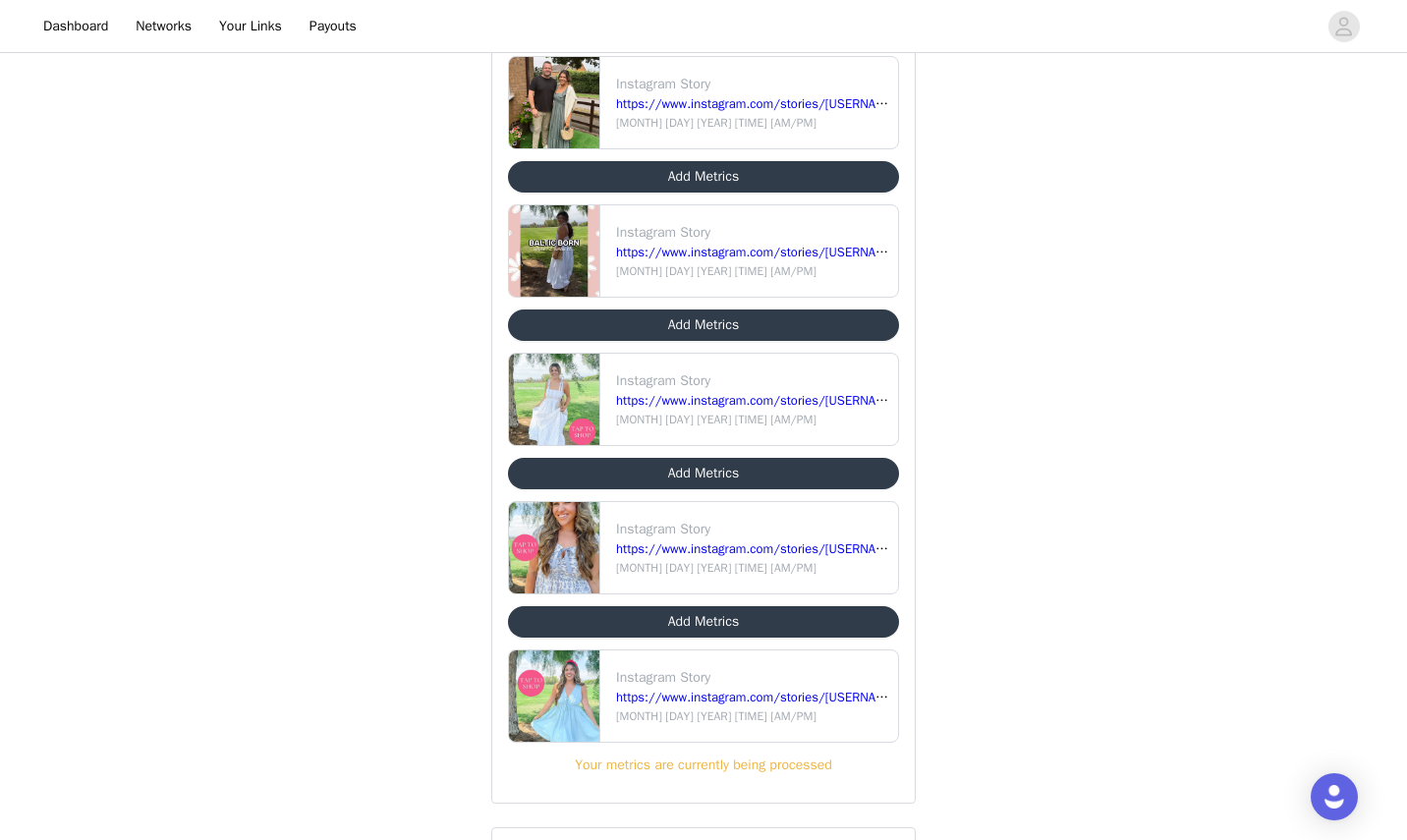 scroll, scrollTop: 221, scrollLeft: 0, axis: vertical 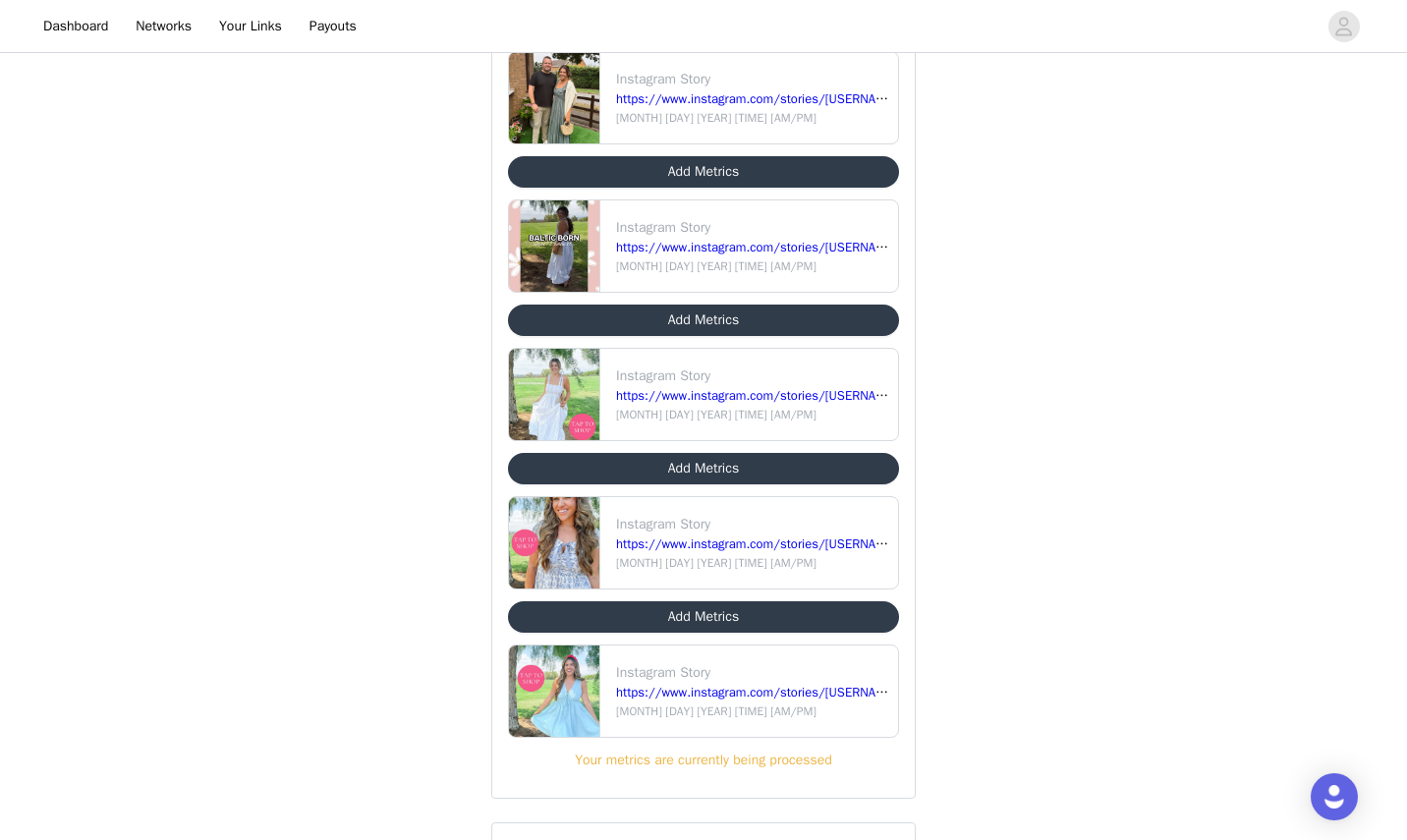 click on "Add Metrics" at bounding box center [704, 617] 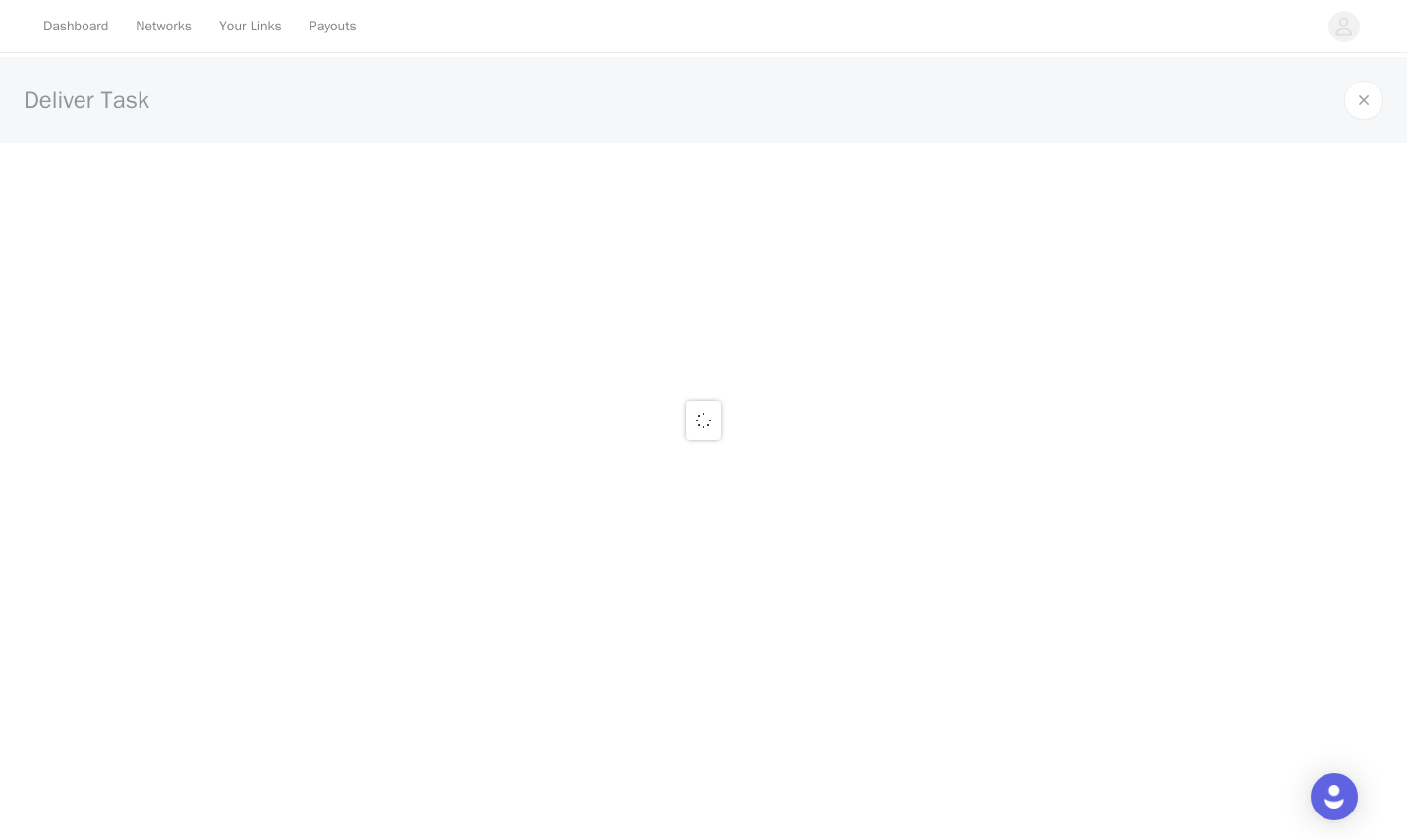 scroll, scrollTop: 0, scrollLeft: 0, axis: both 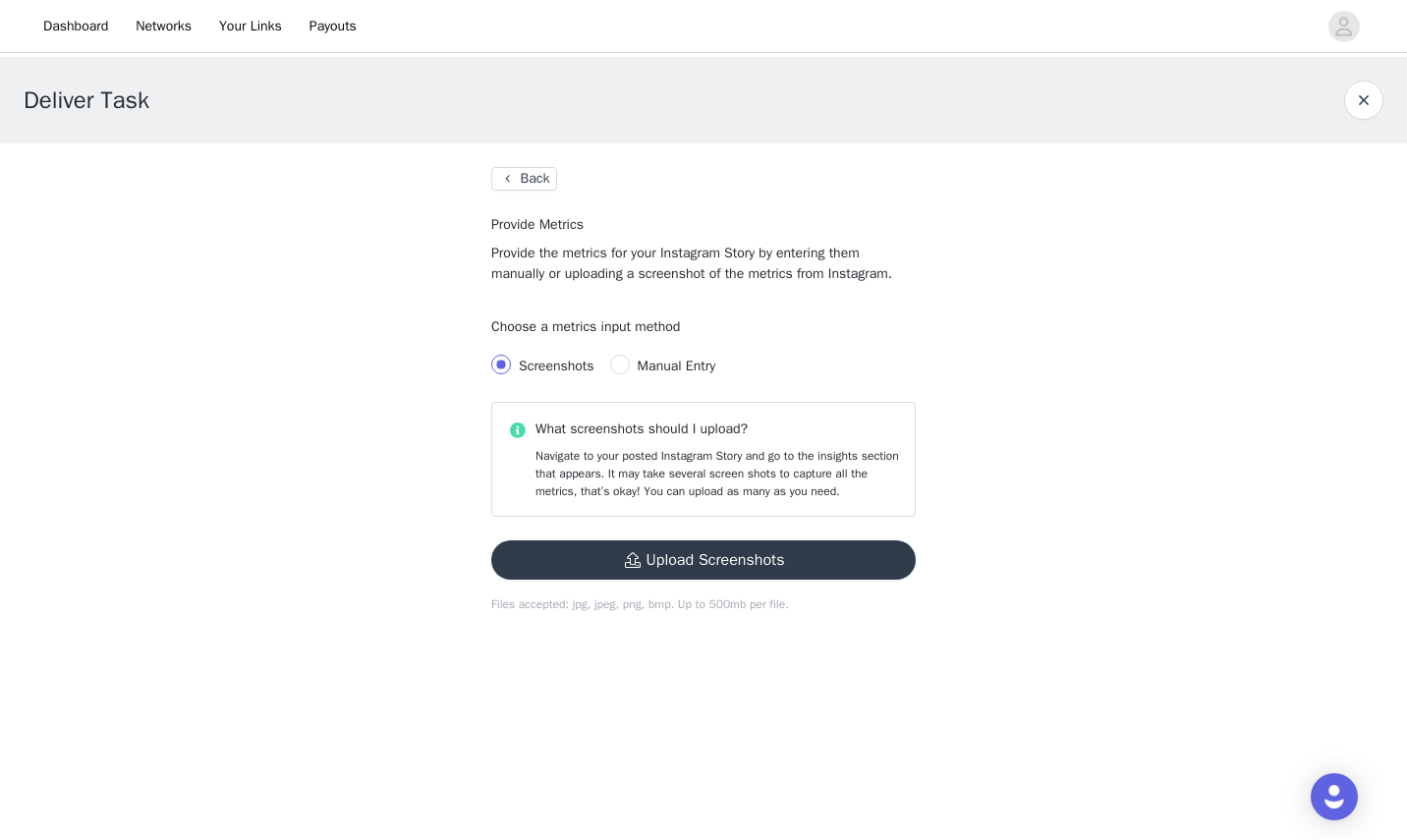 click on "Upload Screenshots" at bounding box center (704, 560) 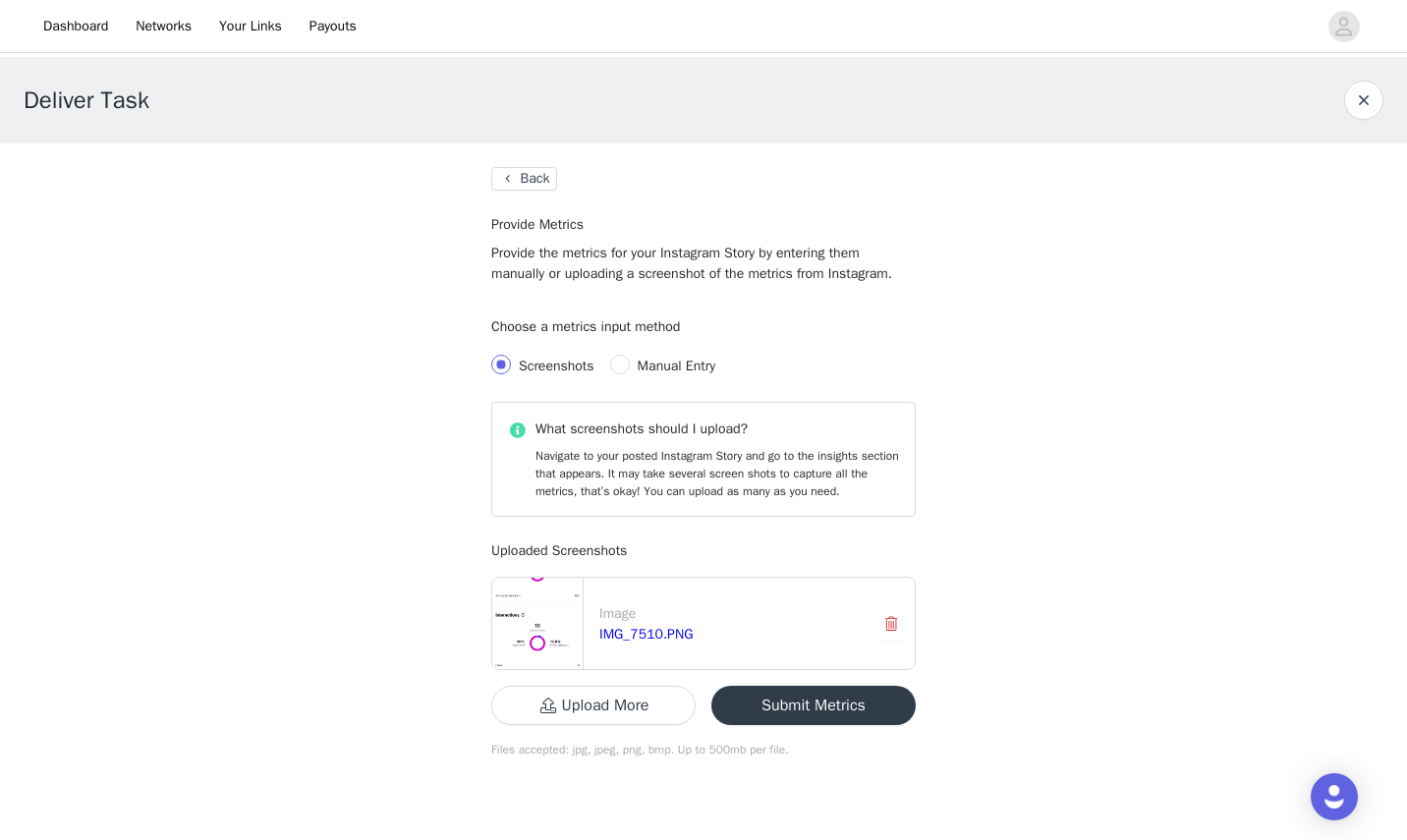 click on "Submit Metrics" at bounding box center [814, 705] 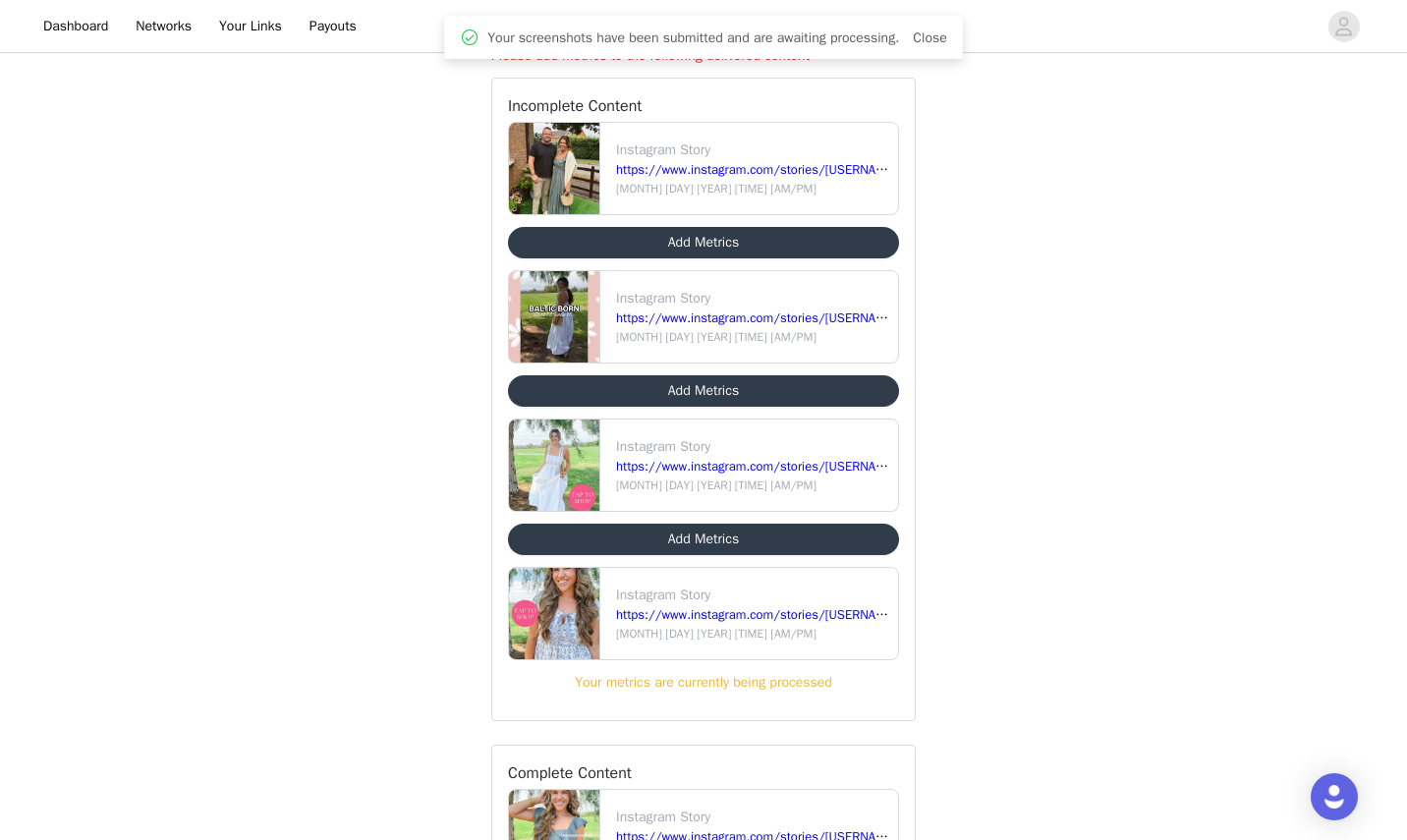 scroll, scrollTop: 169, scrollLeft: 0, axis: vertical 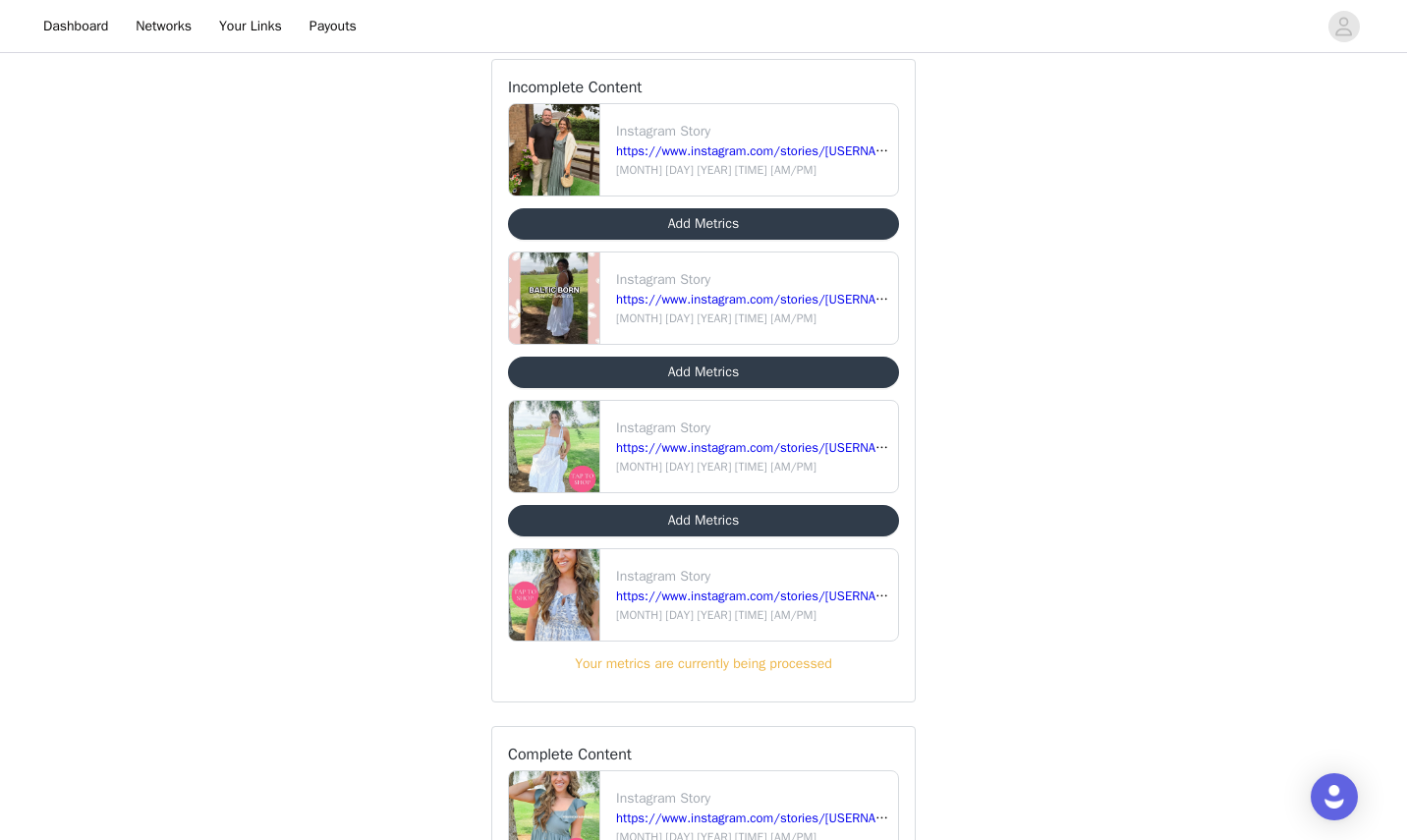 click on "Add Metrics" at bounding box center [704, 372] 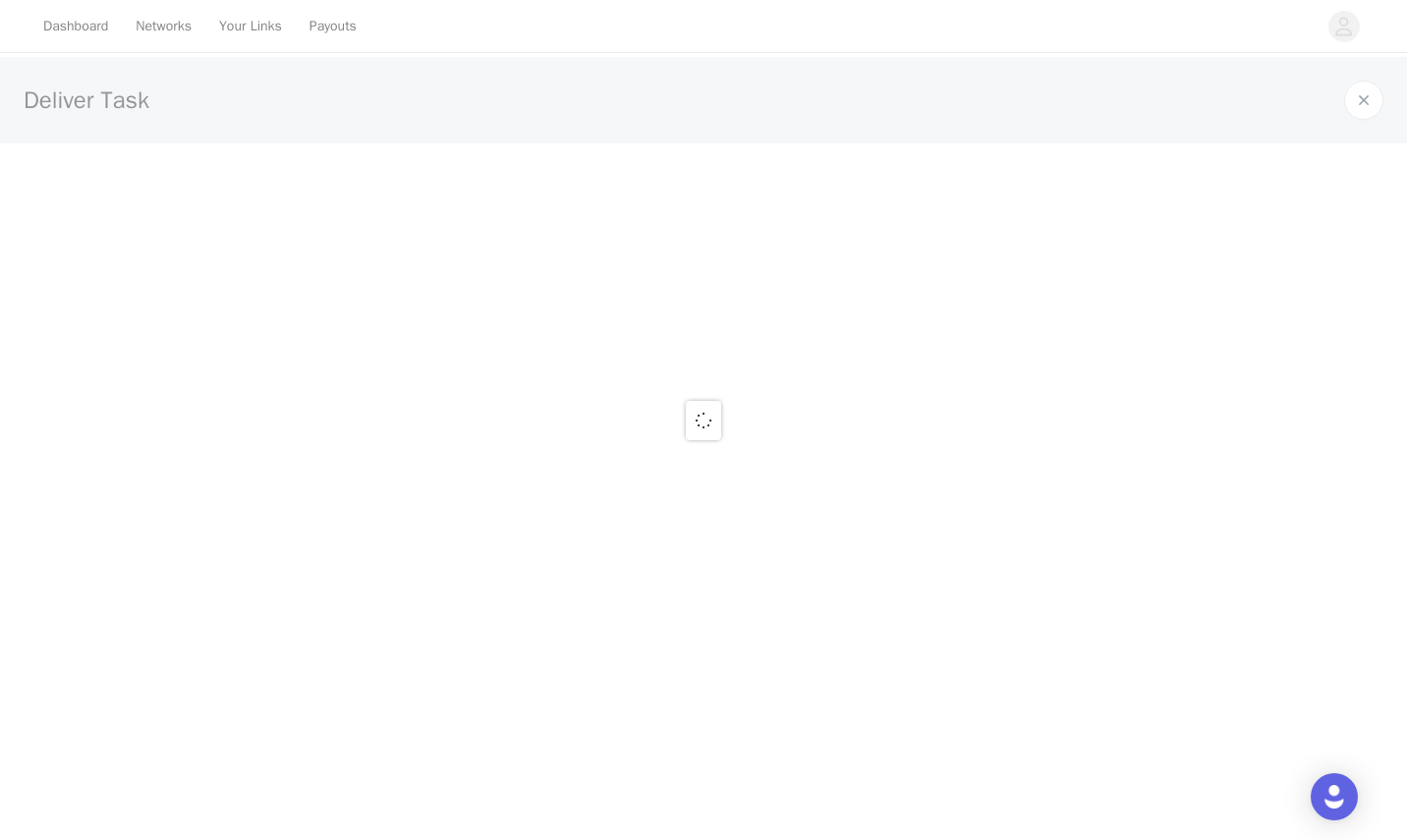 scroll, scrollTop: 0, scrollLeft: 0, axis: both 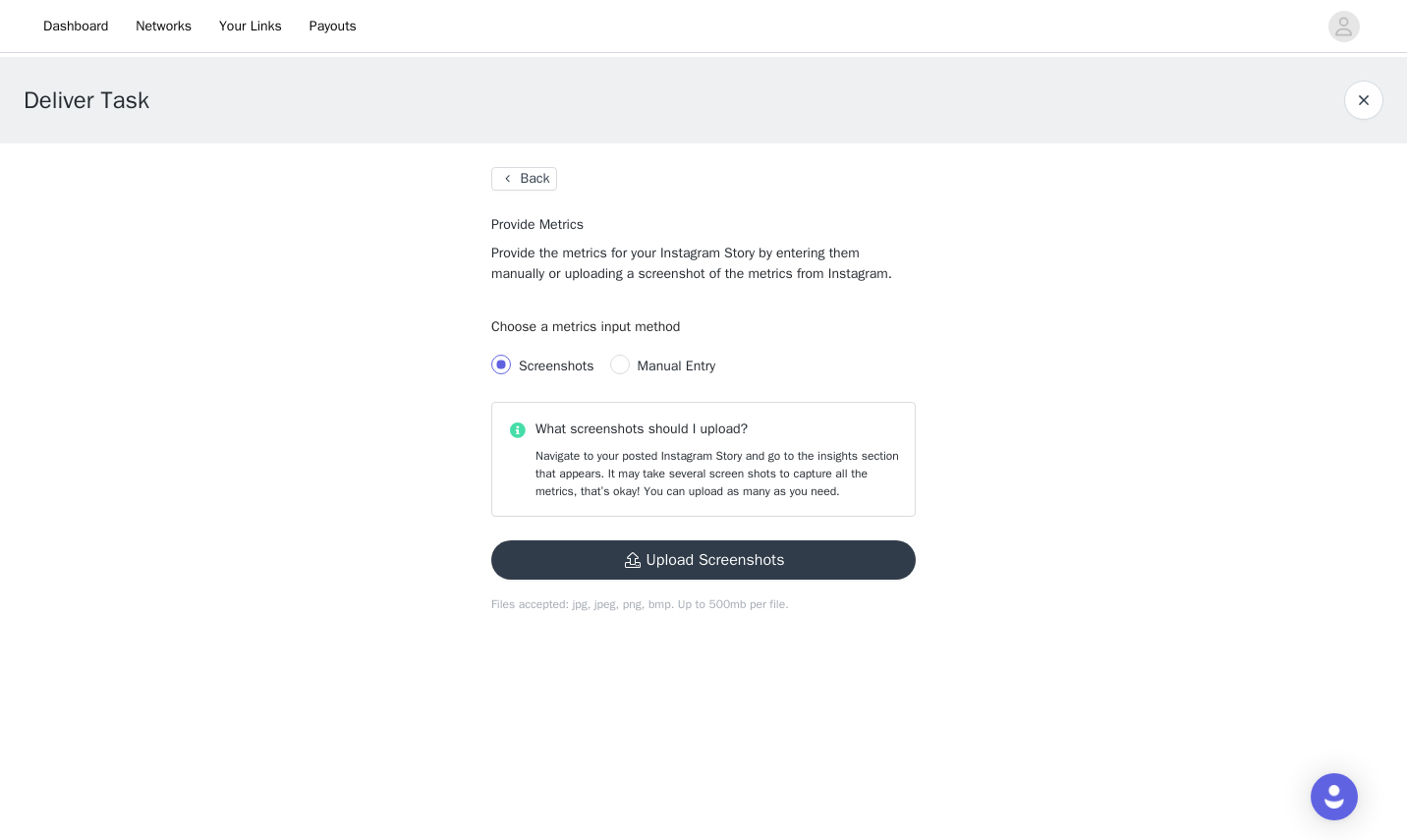 click on "Upload Screenshots" at bounding box center [704, 560] 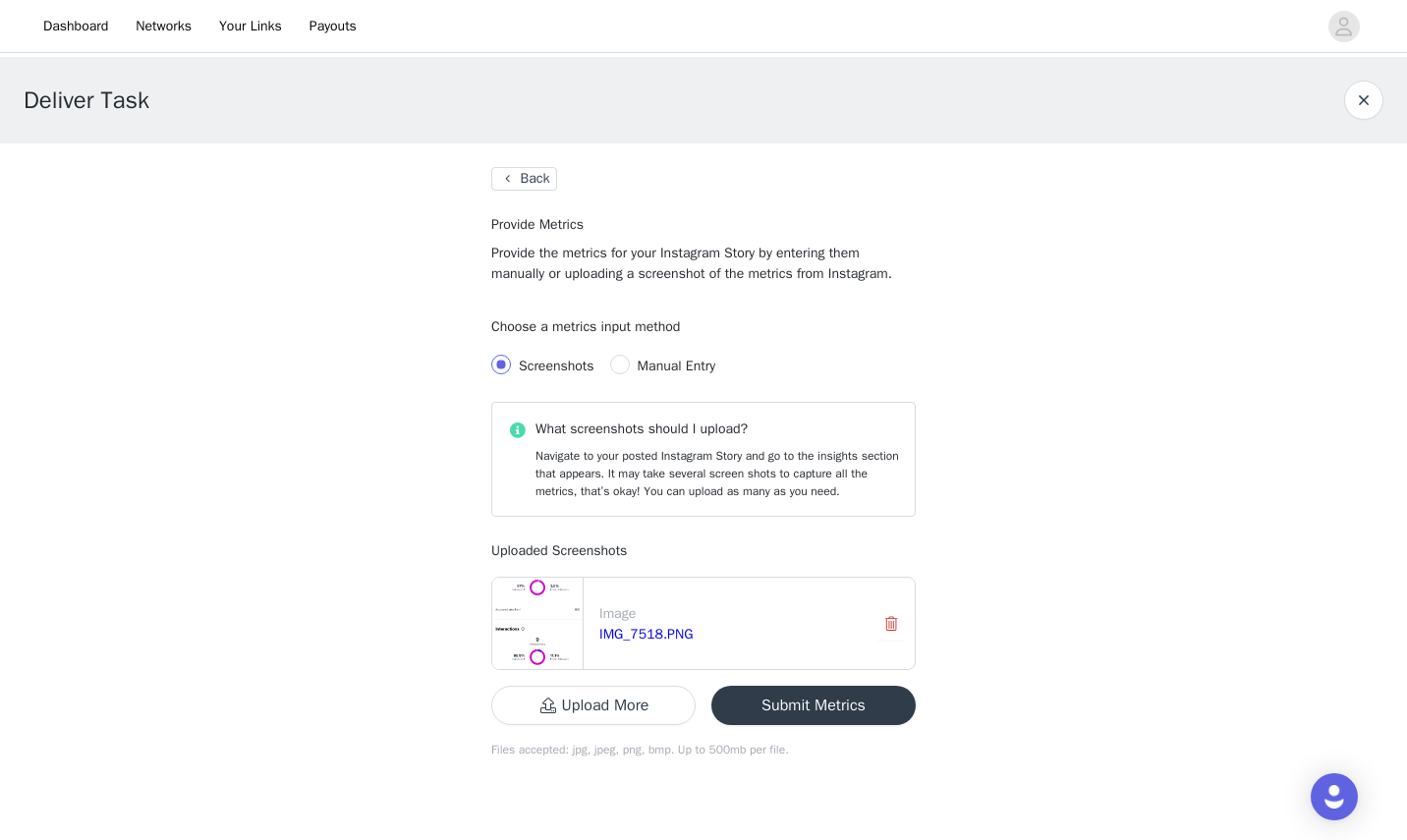 click on "Submit Metrics" at bounding box center [814, 705] 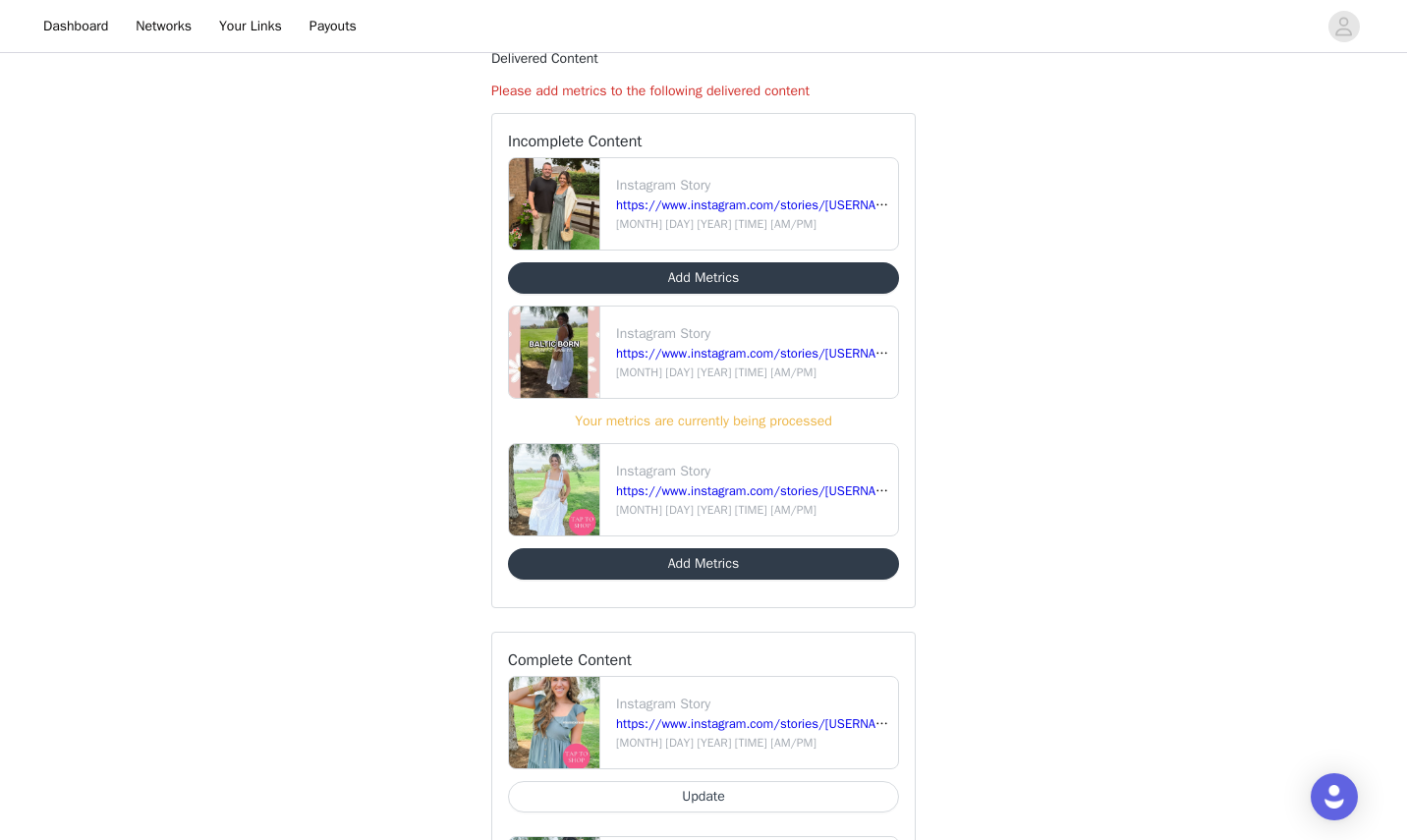 scroll, scrollTop: 135, scrollLeft: 0, axis: vertical 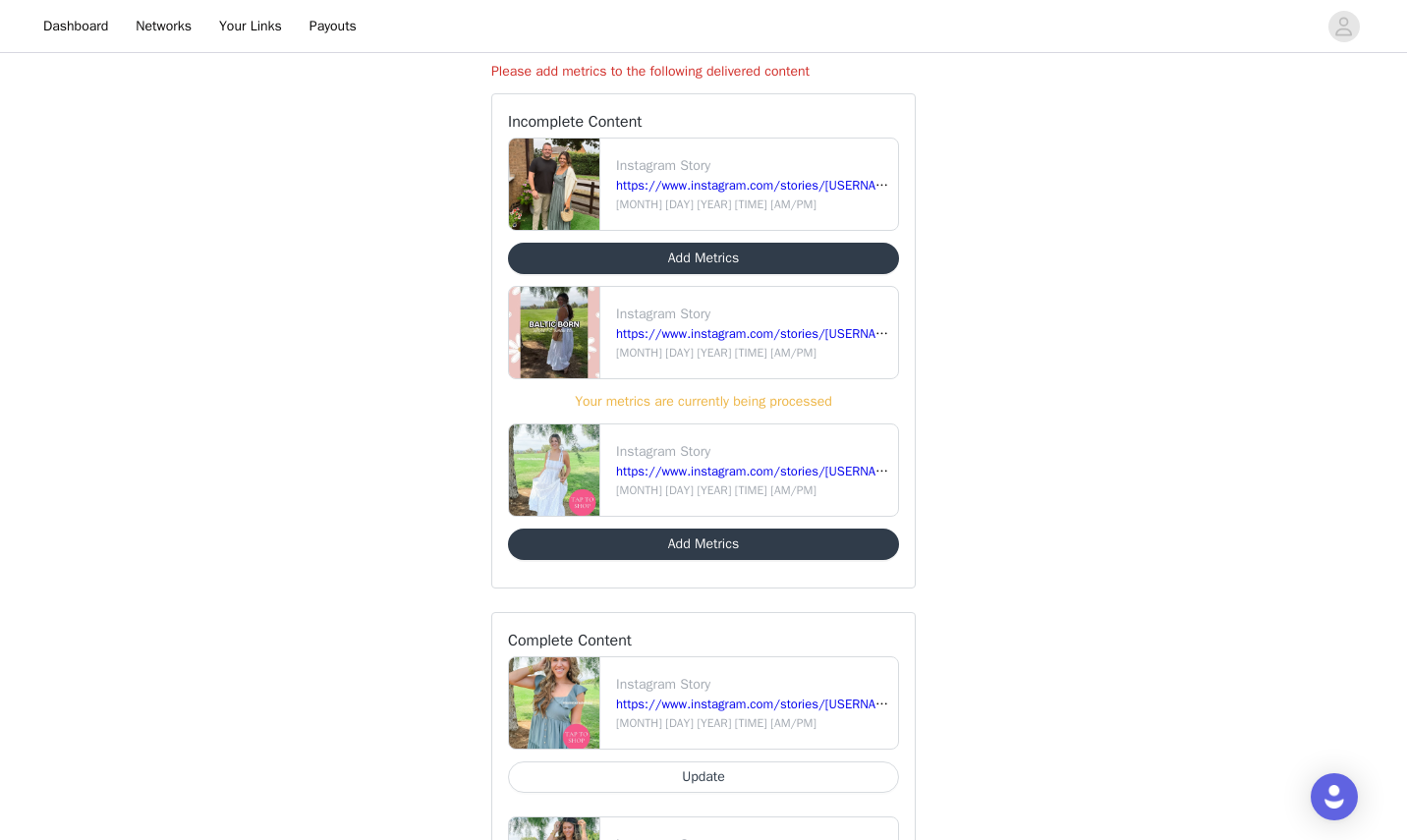 click on "Add Metrics" at bounding box center (704, 544) 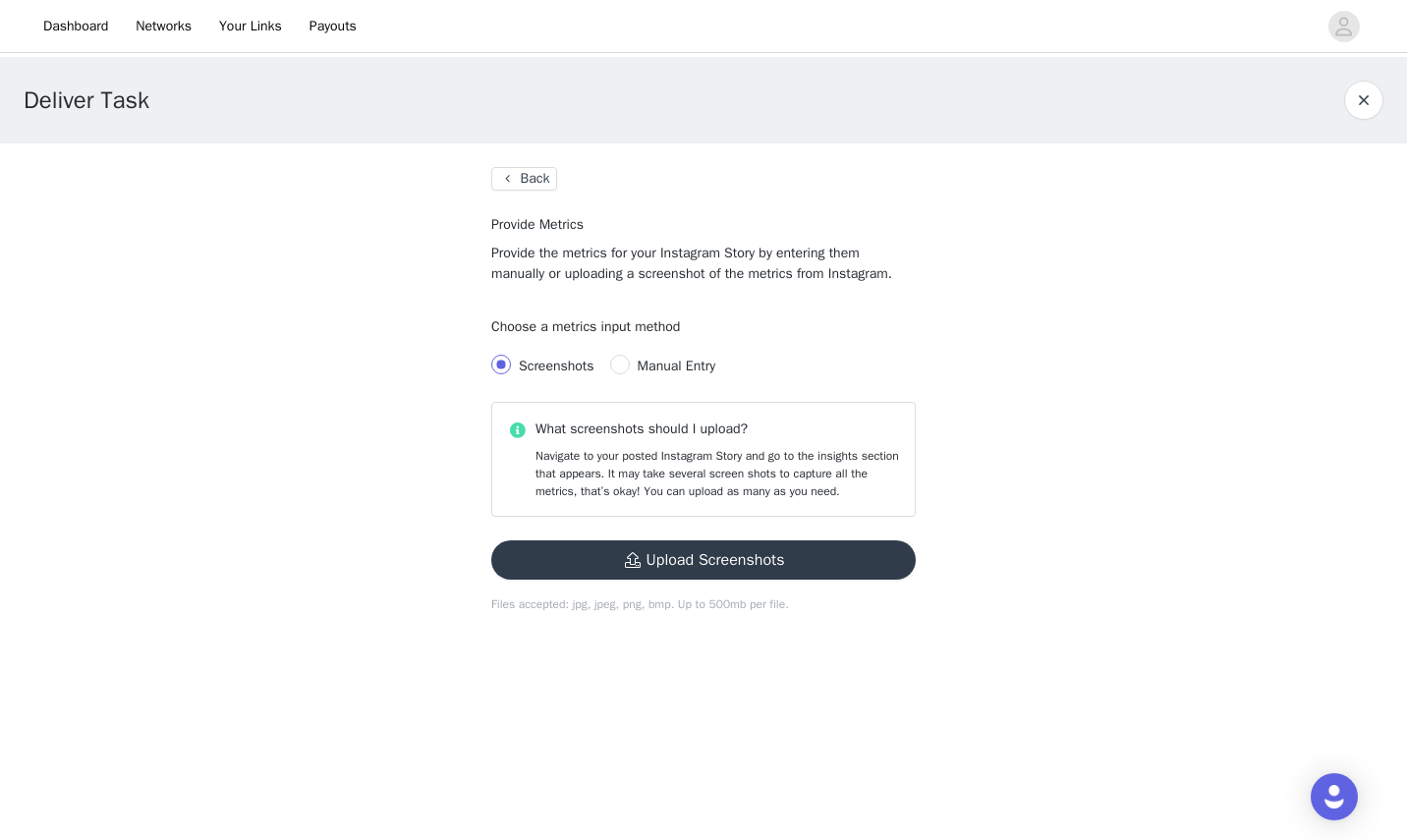 click on "Upload Screenshots" at bounding box center [704, 560] 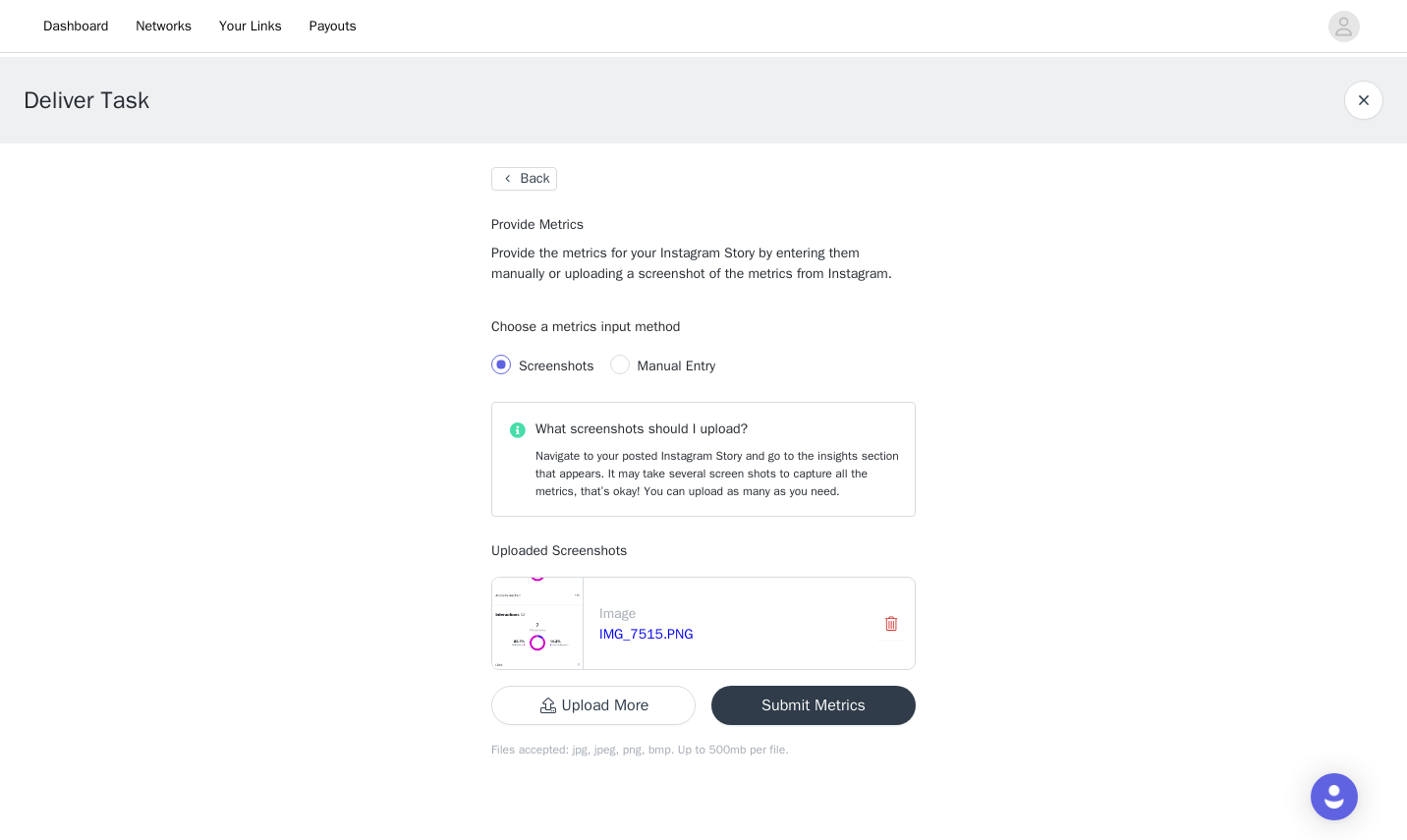 click on "Submit Metrics" at bounding box center [814, 705] 